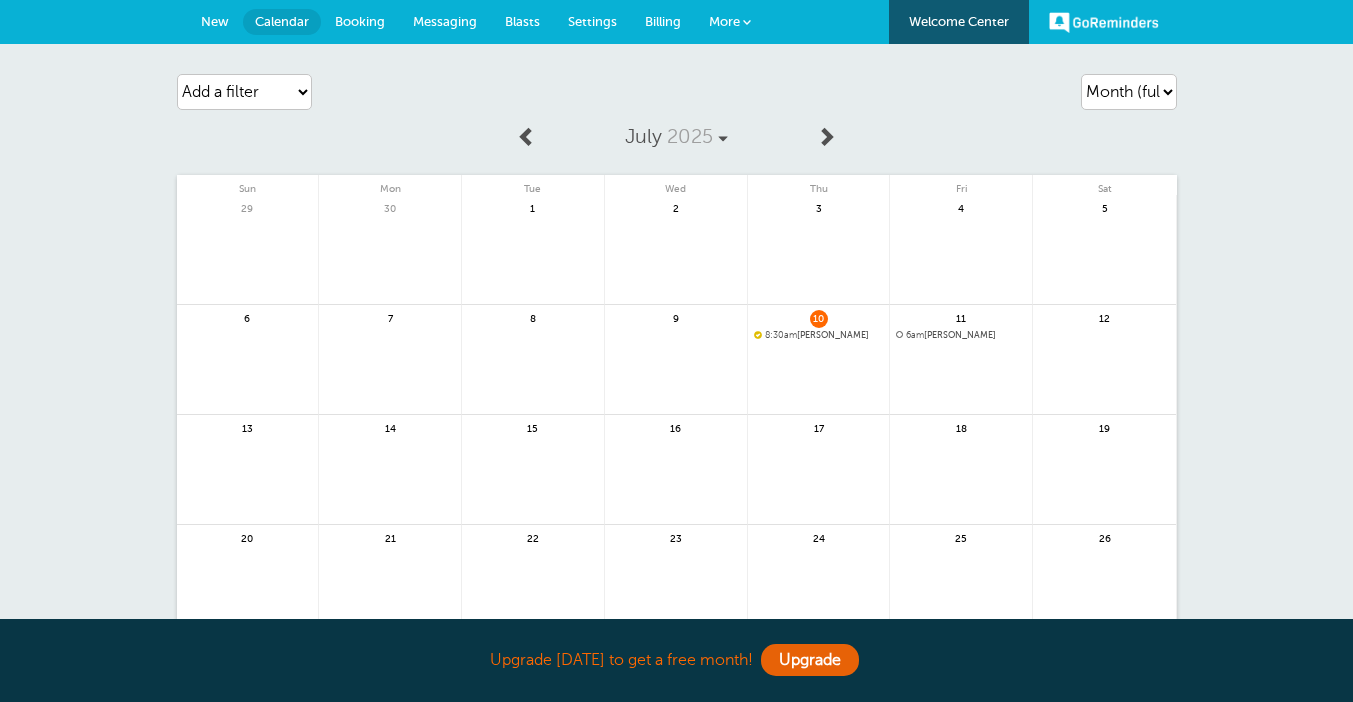 scroll, scrollTop: 0, scrollLeft: 0, axis: both 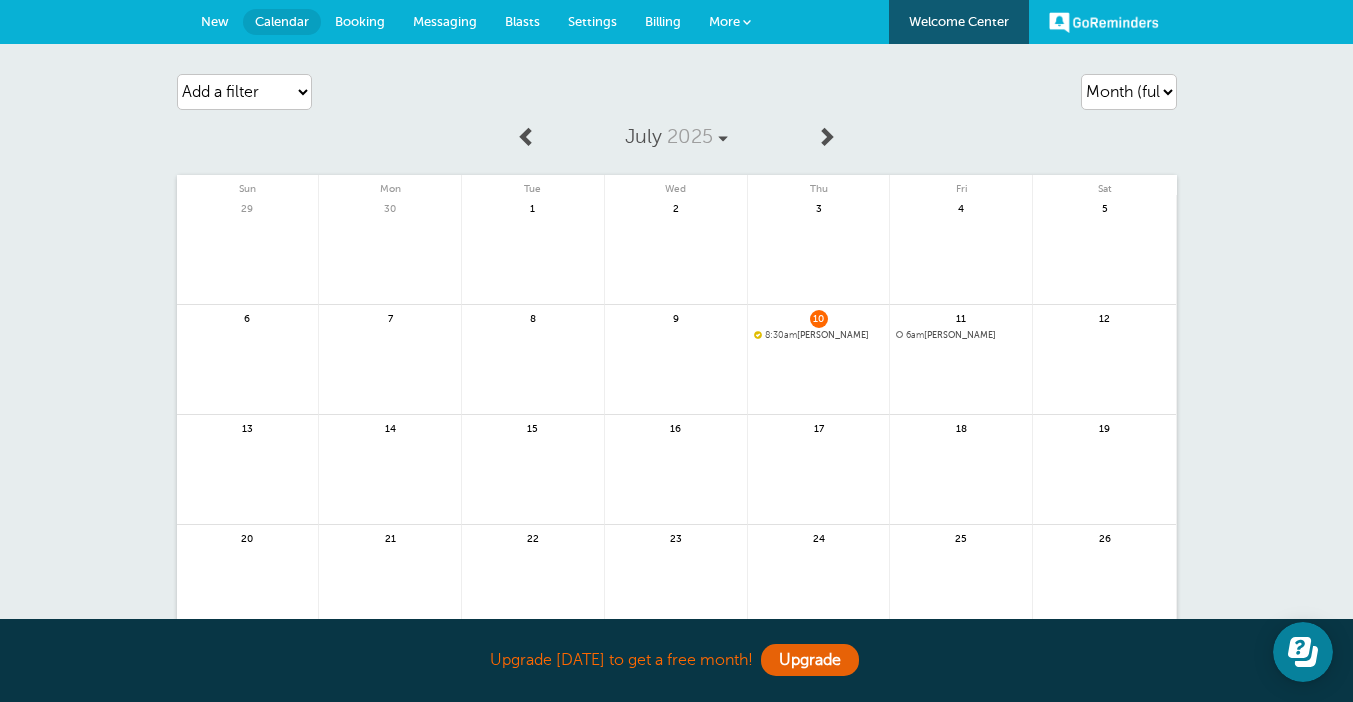 click on "Booking" at bounding box center [360, 21] 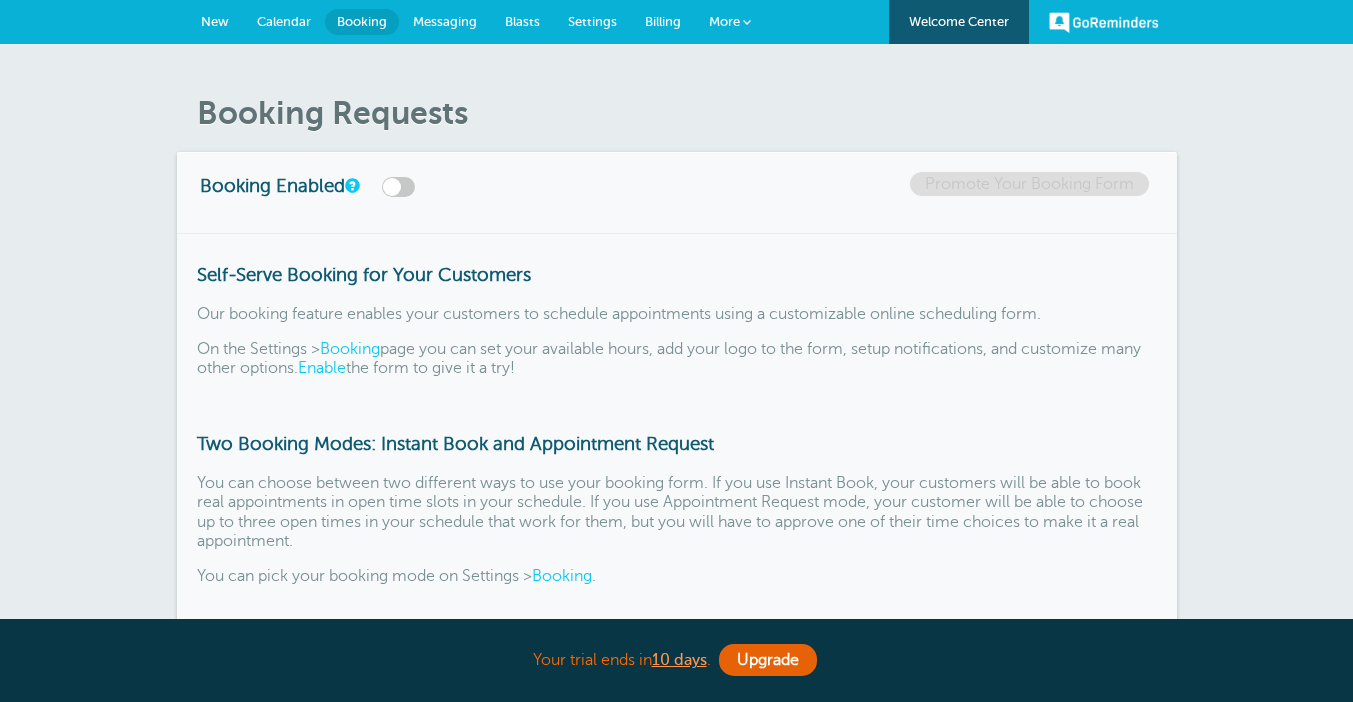 scroll, scrollTop: 0, scrollLeft: 0, axis: both 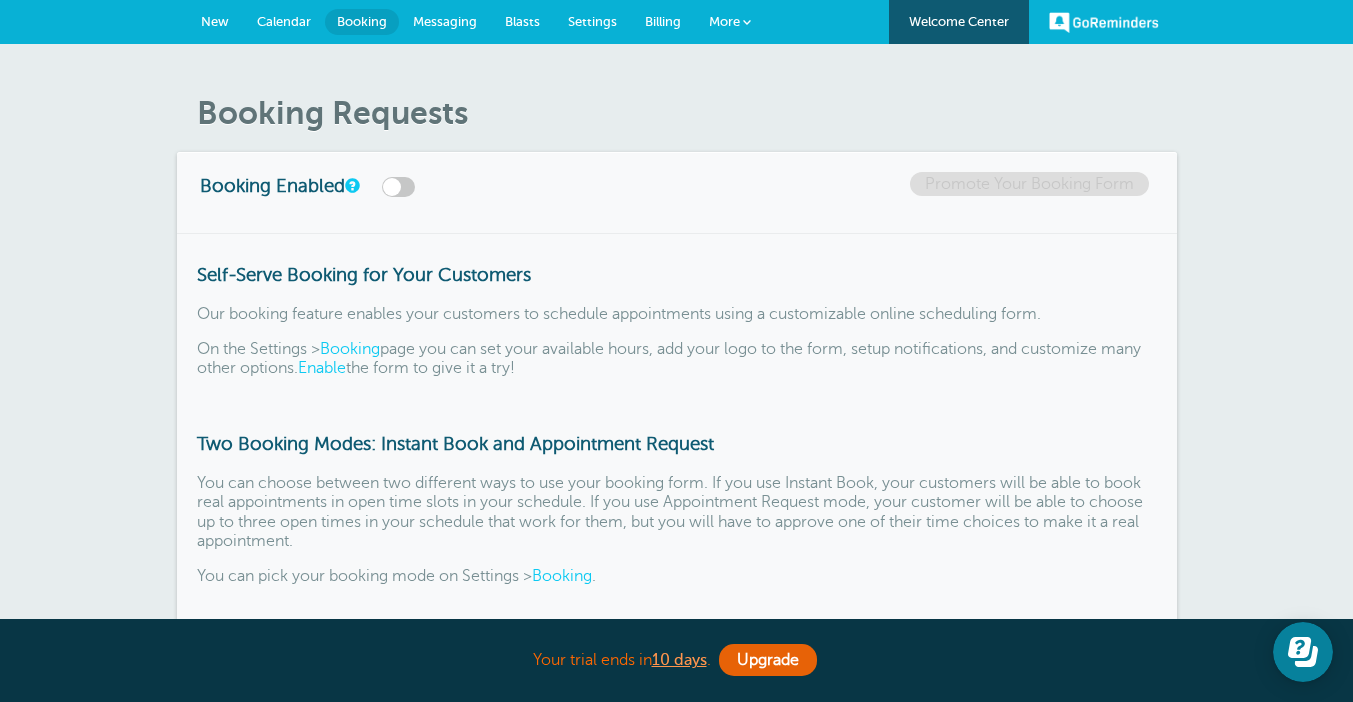 click at bounding box center (398, 187) 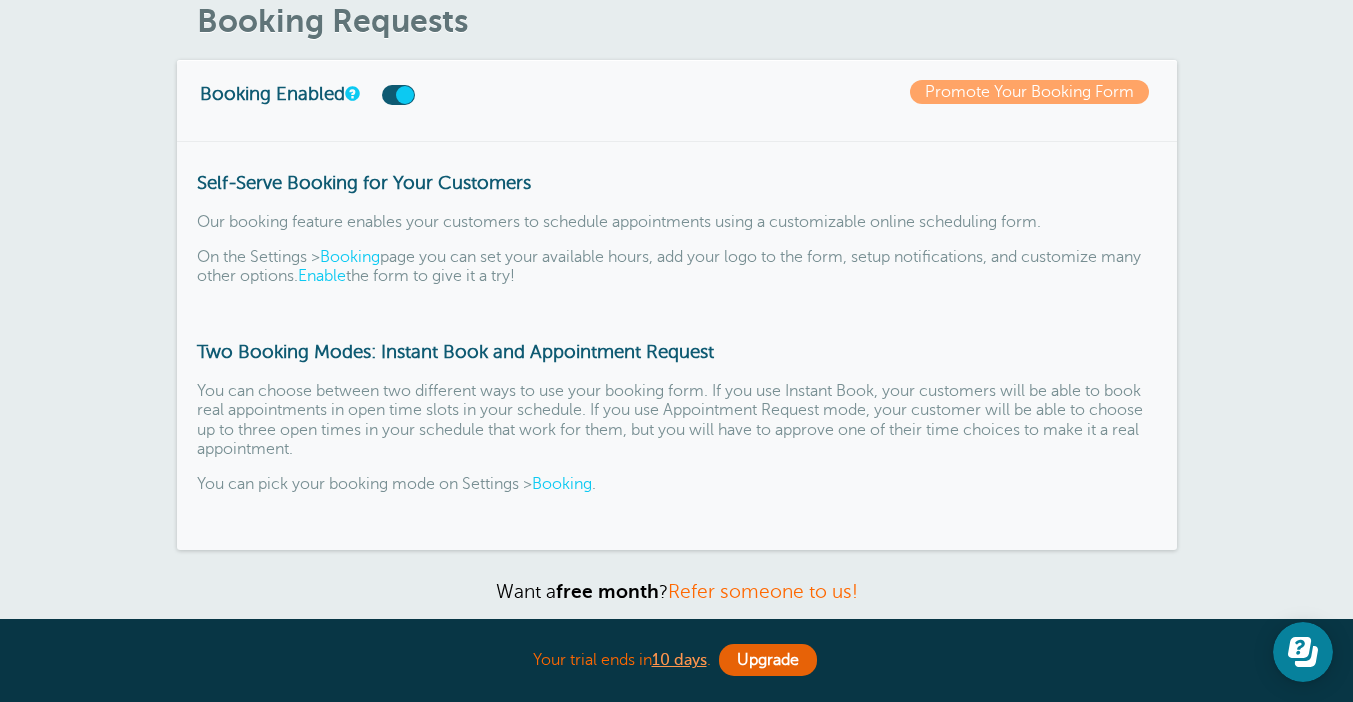 scroll, scrollTop: 105, scrollLeft: 0, axis: vertical 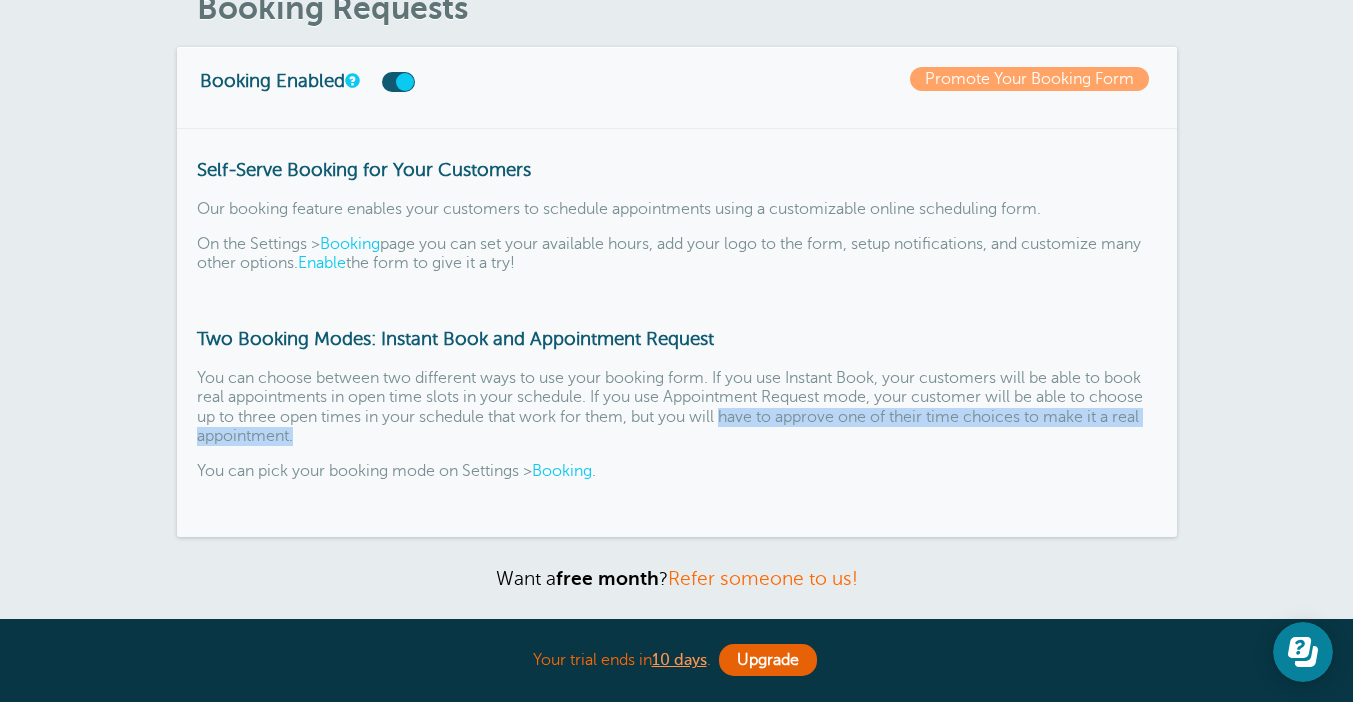 drag, startPoint x: 728, startPoint y: 415, endPoint x: 729, endPoint y: 432, distance: 17.029387 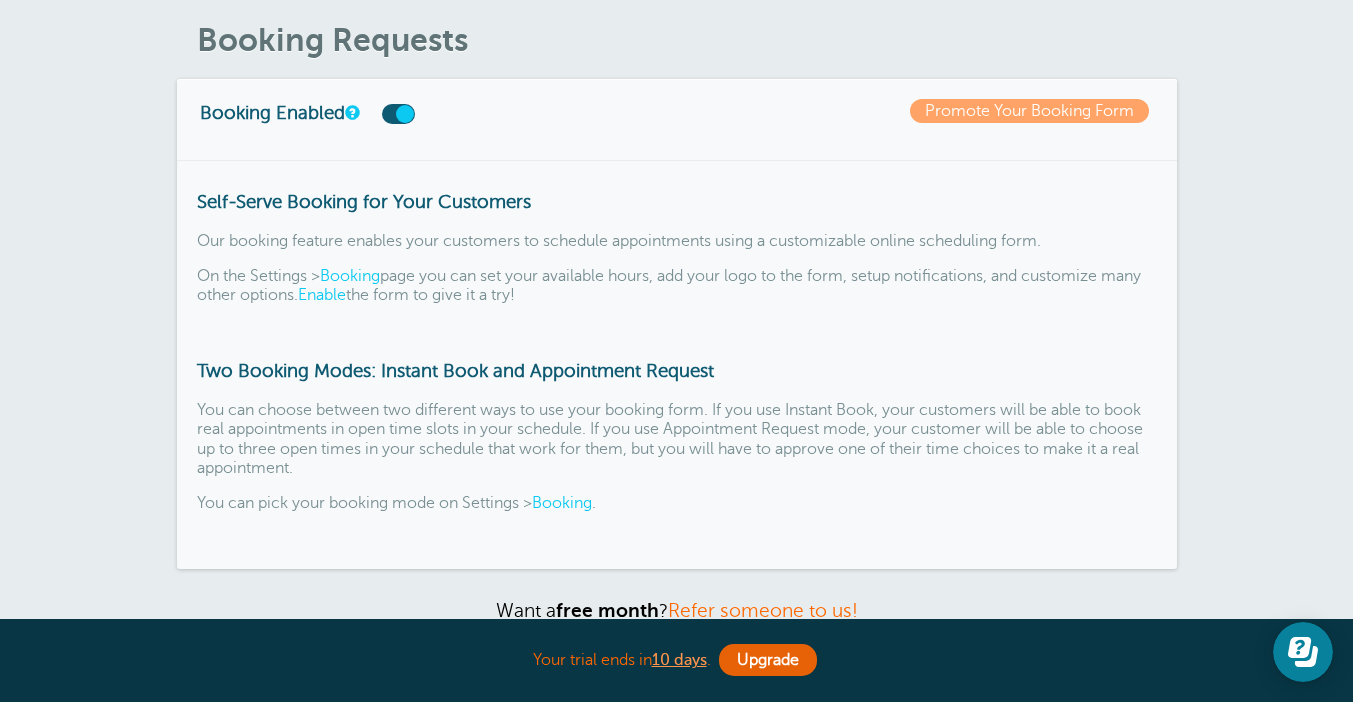 scroll, scrollTop: 0, scrollLeft: 0, axis: both 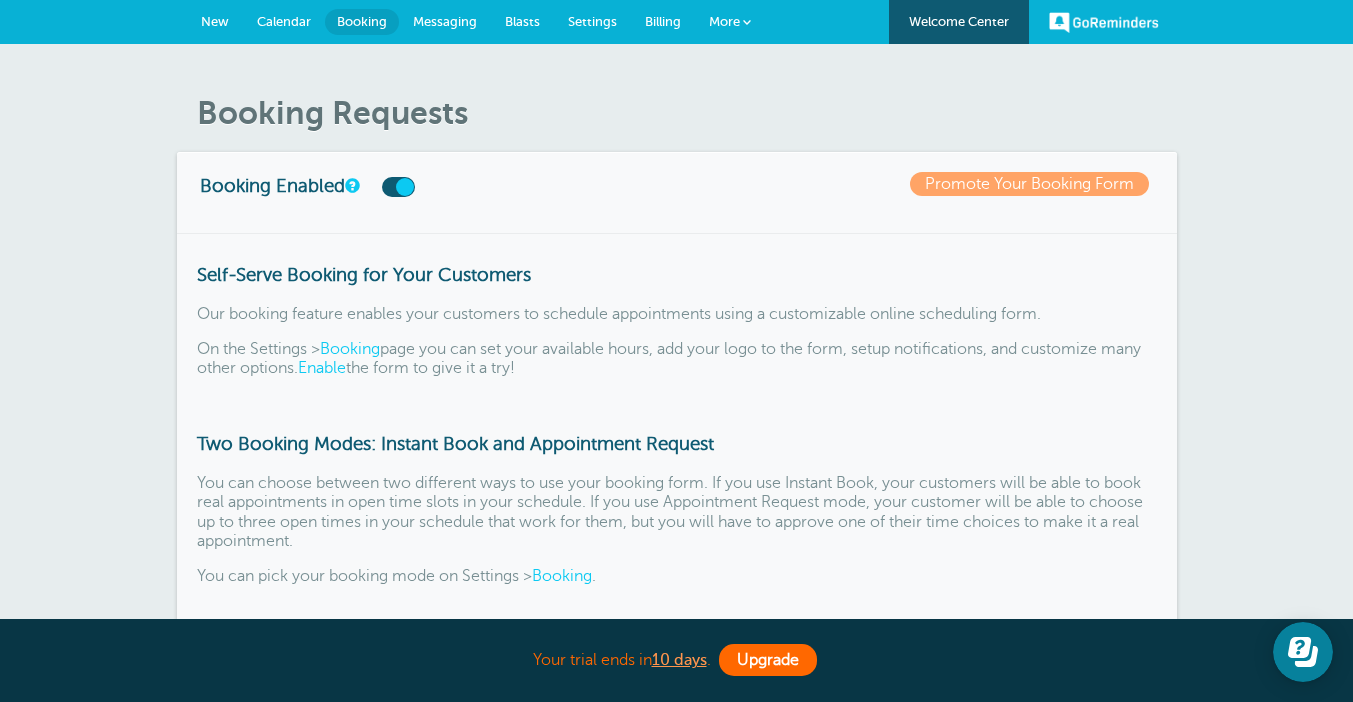 click on "Upgrade" at bounding box center (768, 660) 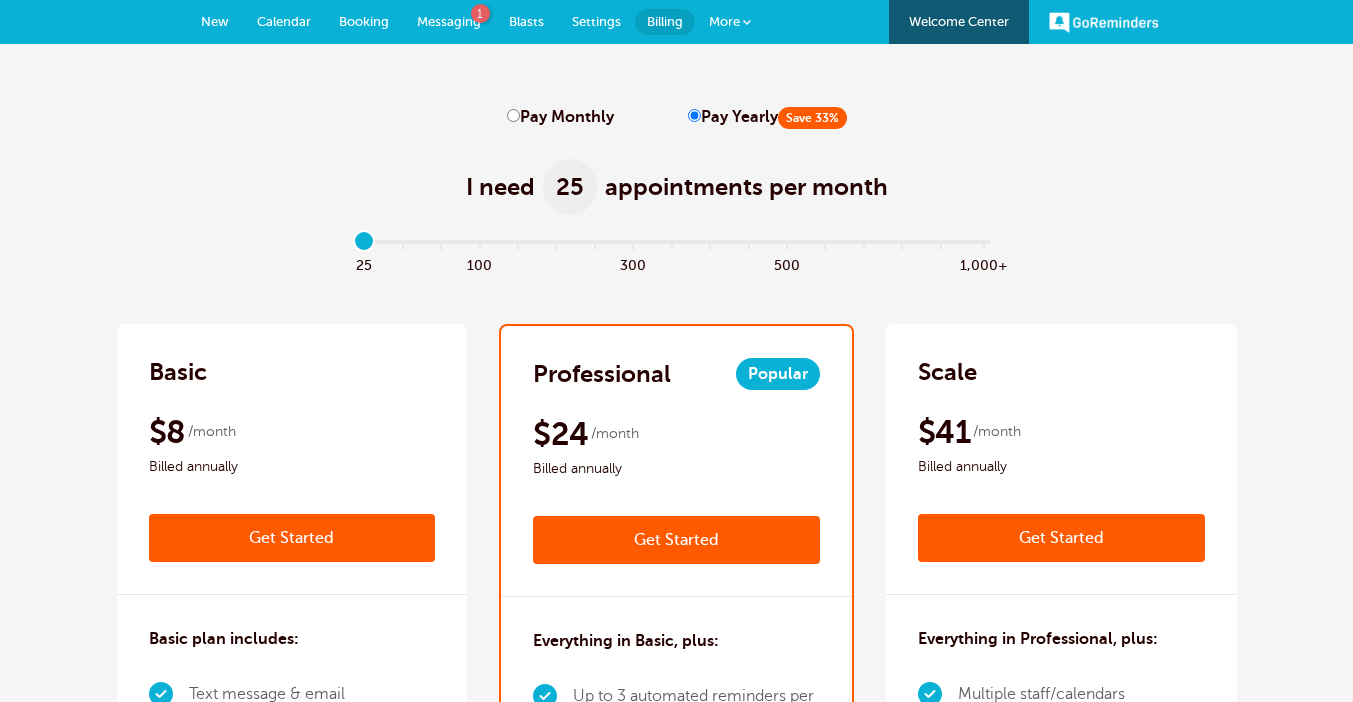 scroll, scrollTop: 0, scrollLeft: 0, axis: both 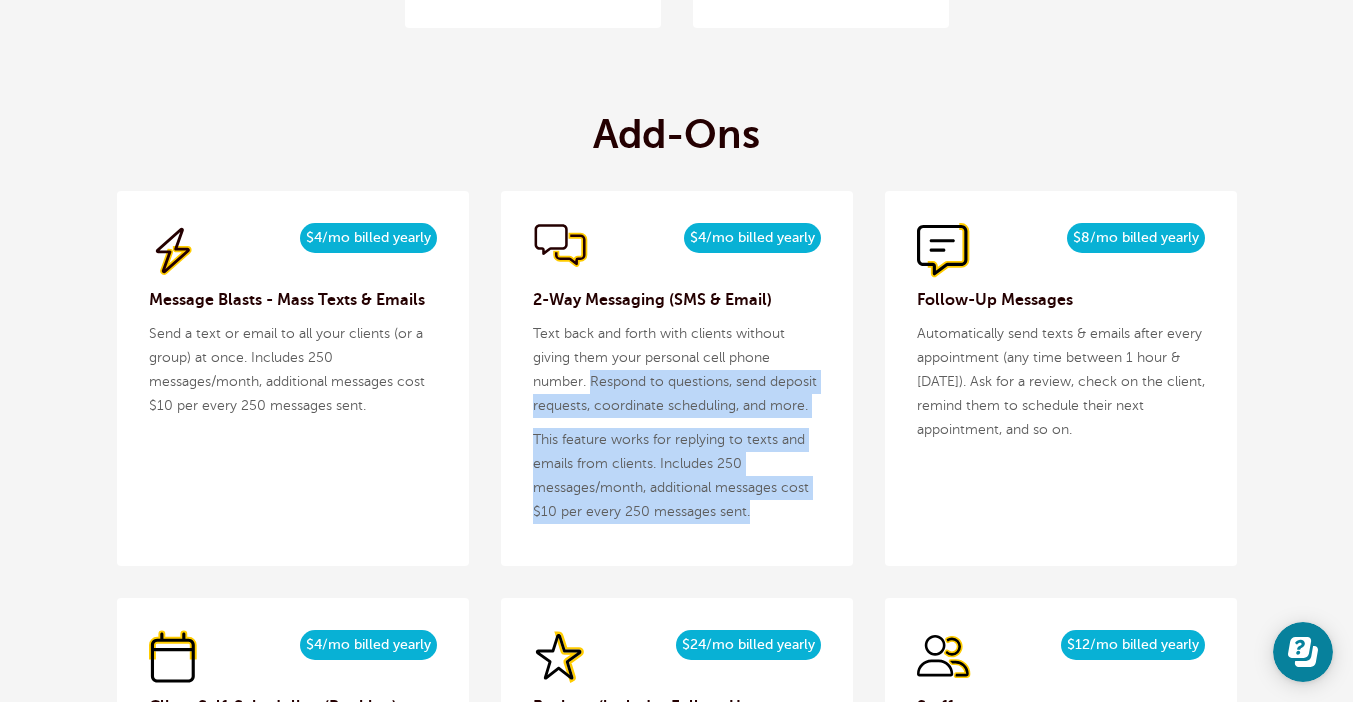 drag, startPoint x: 590, startPoint y: 380, endPoint x: 810, endPoint y: 509, distance: 255.03137 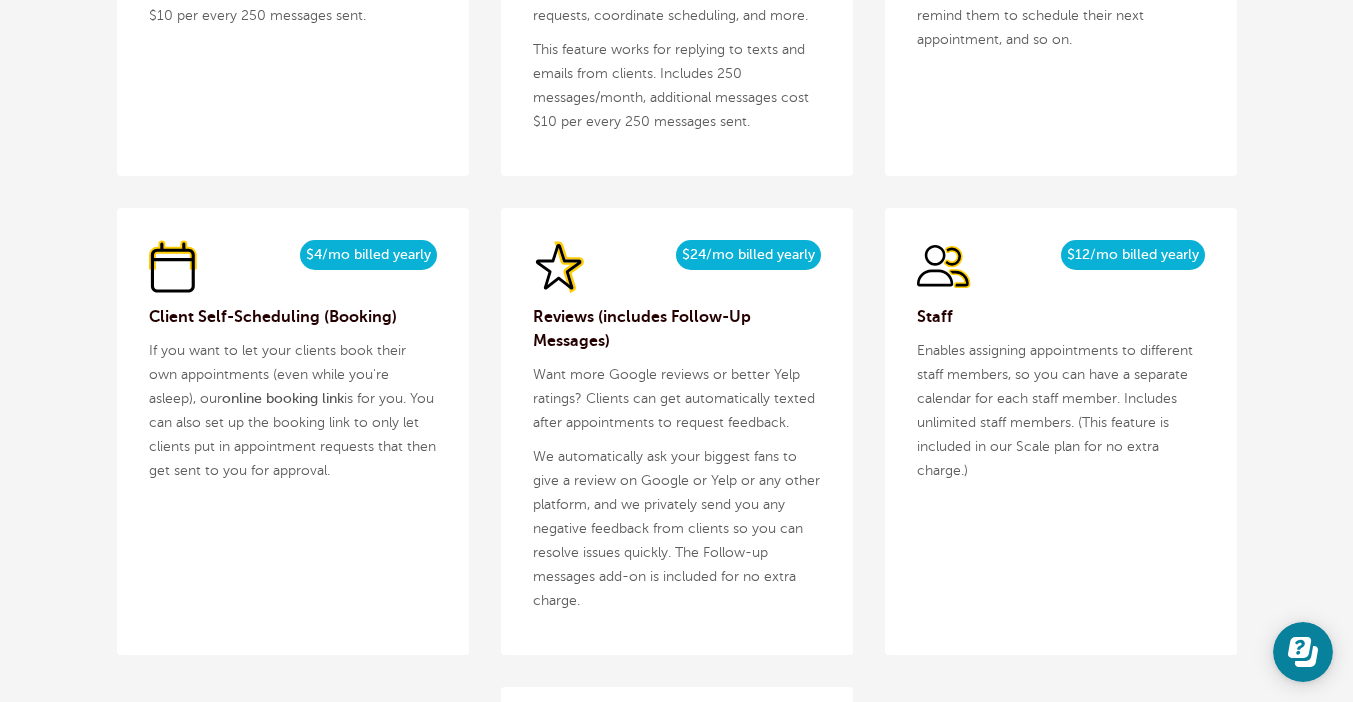 scroll, scrollTop: 2457, scrollLeft: 0, axis: vertical 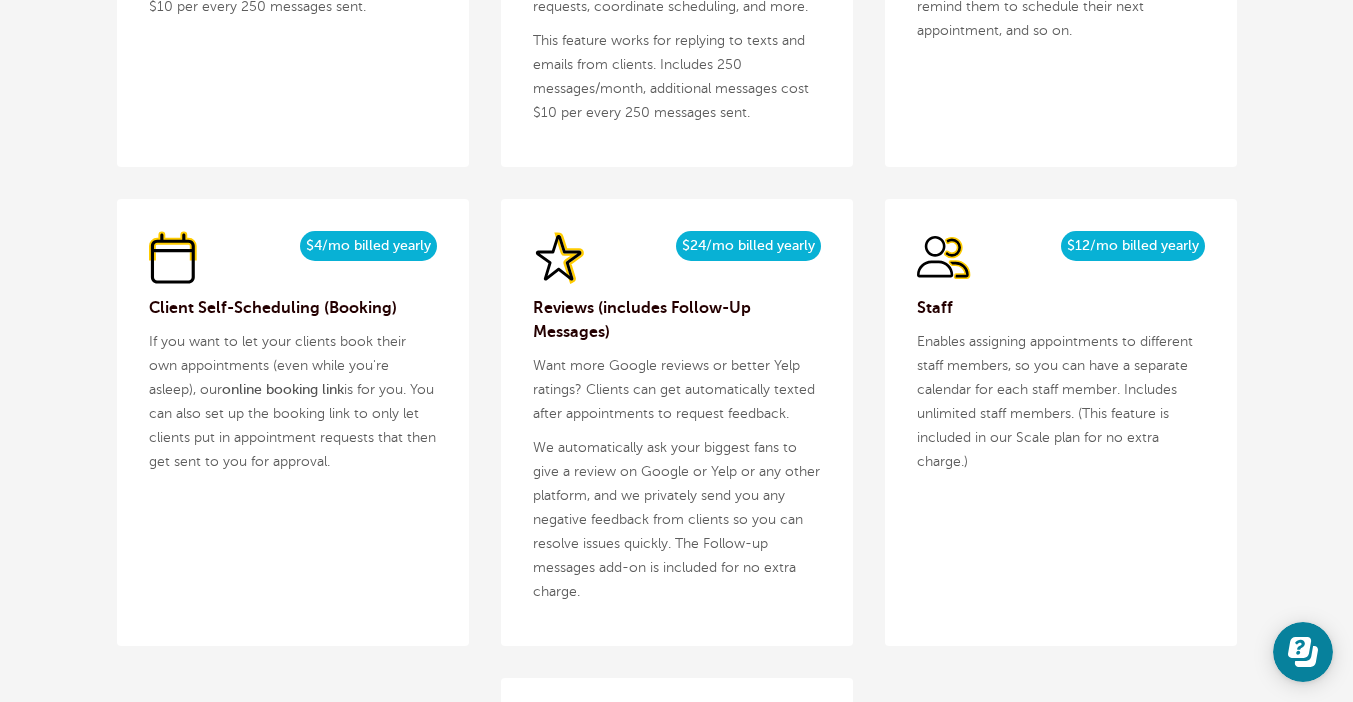 drag, startPoint x: 274, startPoint y: 440, endPoint x: 292, endPoint y: 469, distance: 34.132095 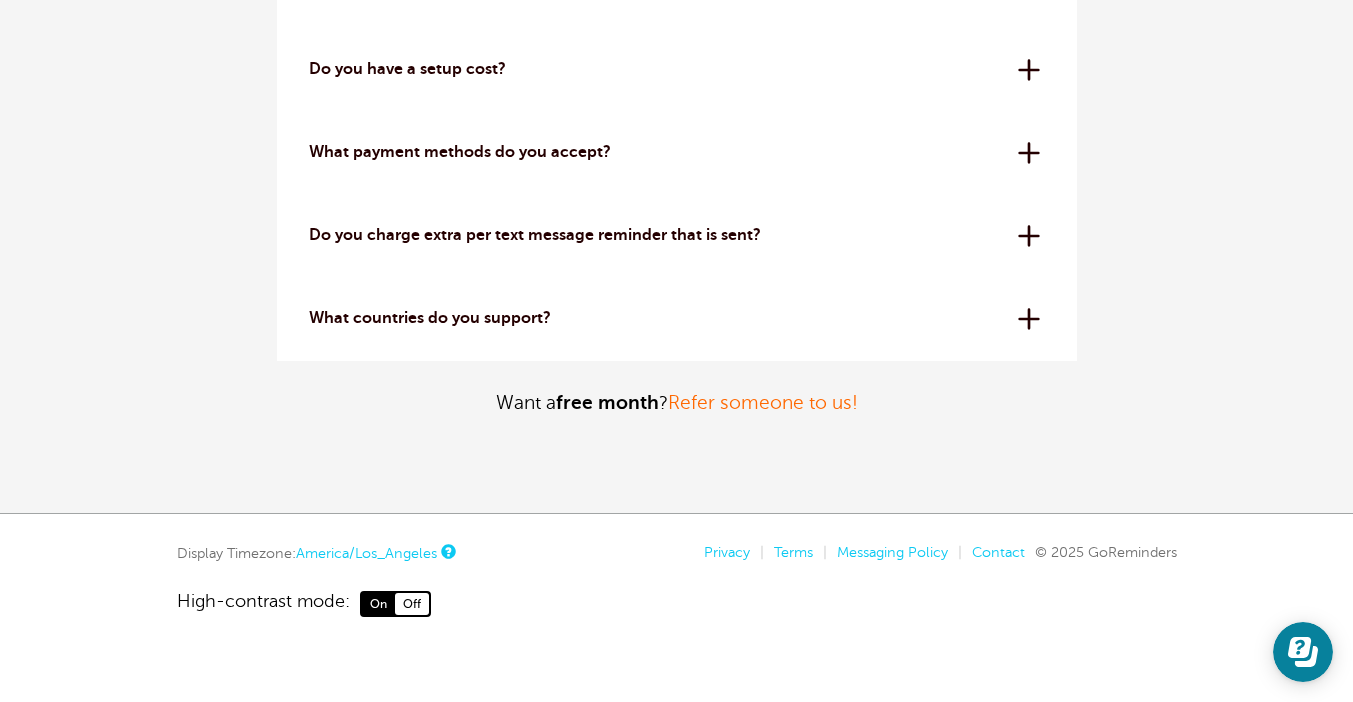 scroll, scrollTop: 6715, scrollLeft: 0, axis: vertical 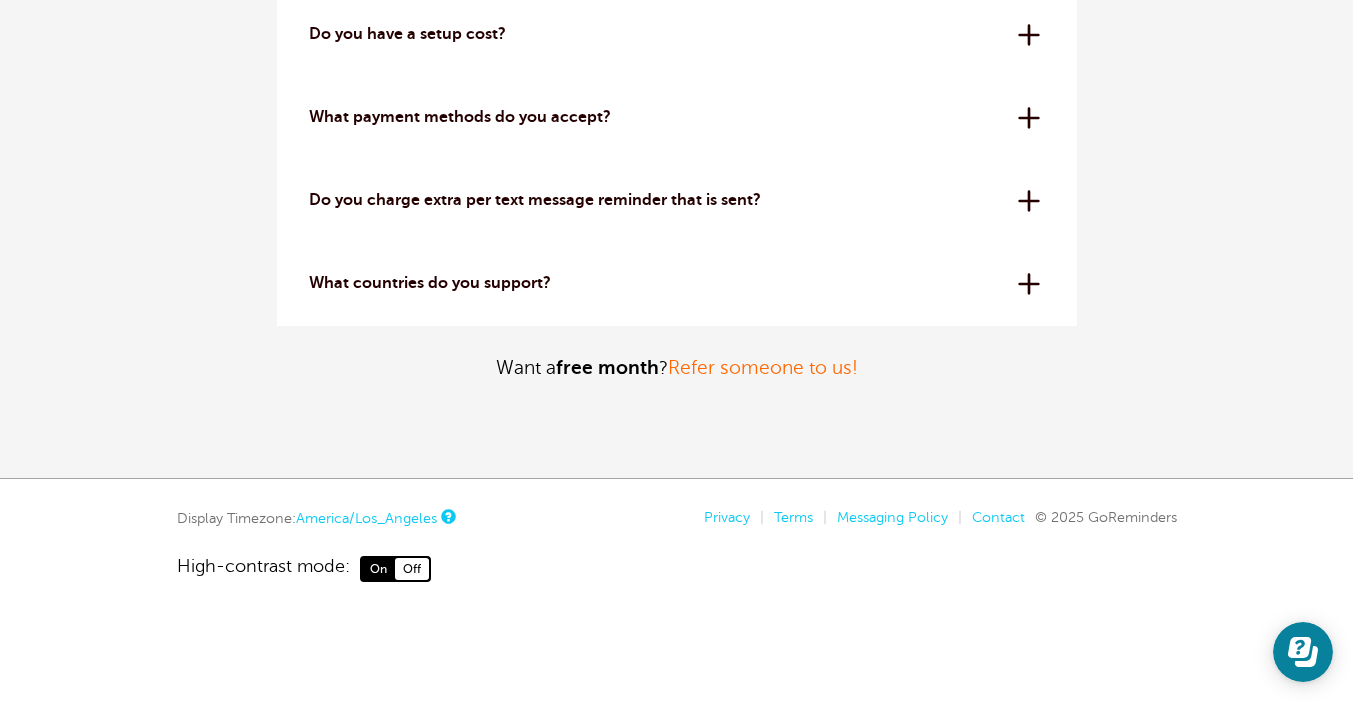click on "What countries do you support?" at bounding box center [656, 283] 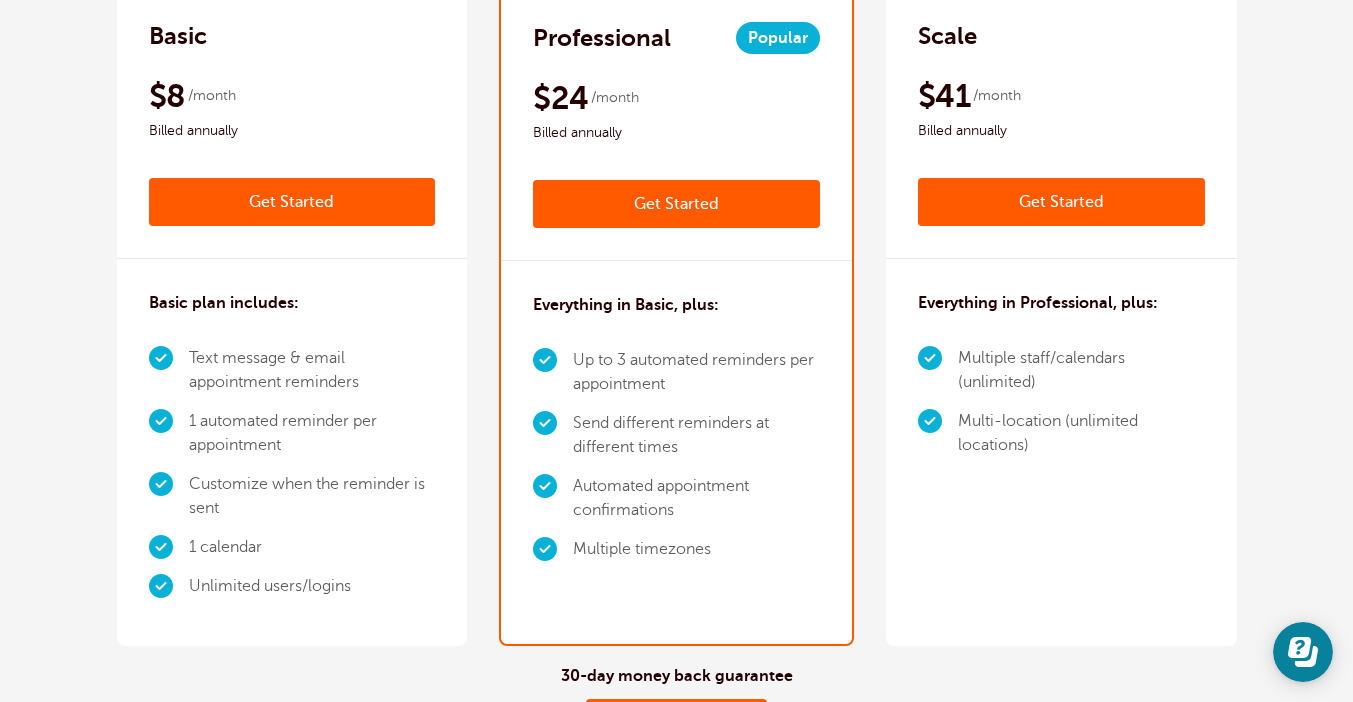 scroll, scrollTop: 0, scrollLeft: 0, axis: both 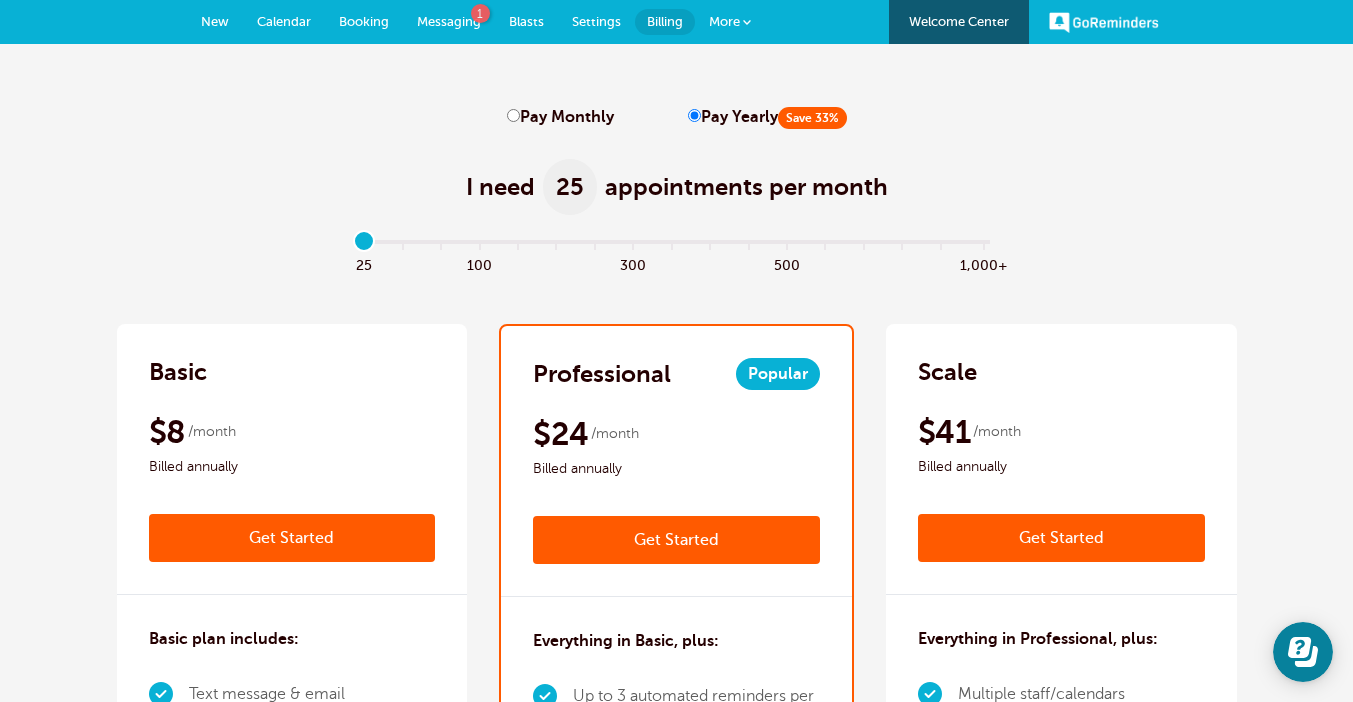 click on "Pay Monthly" at bounding box center [513, 115] 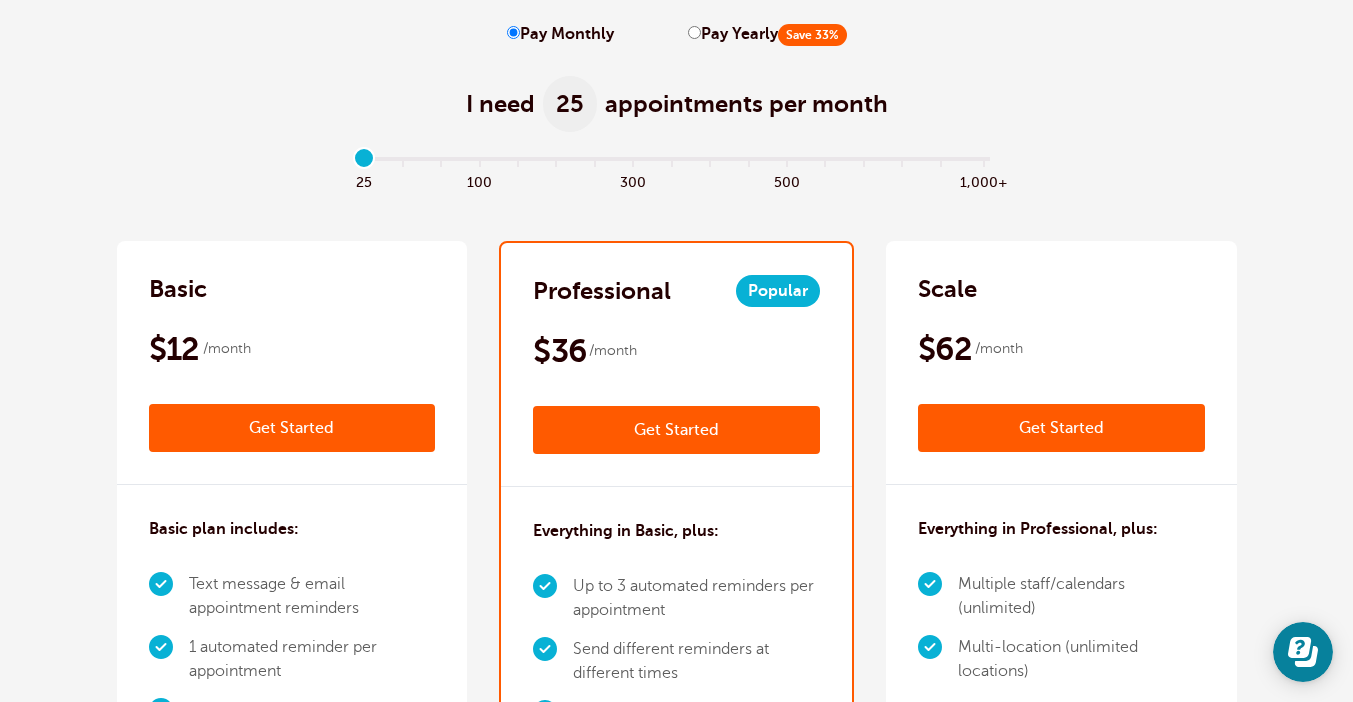 scroll, scrollTop: 0, scrollLeft: 0, axis: both 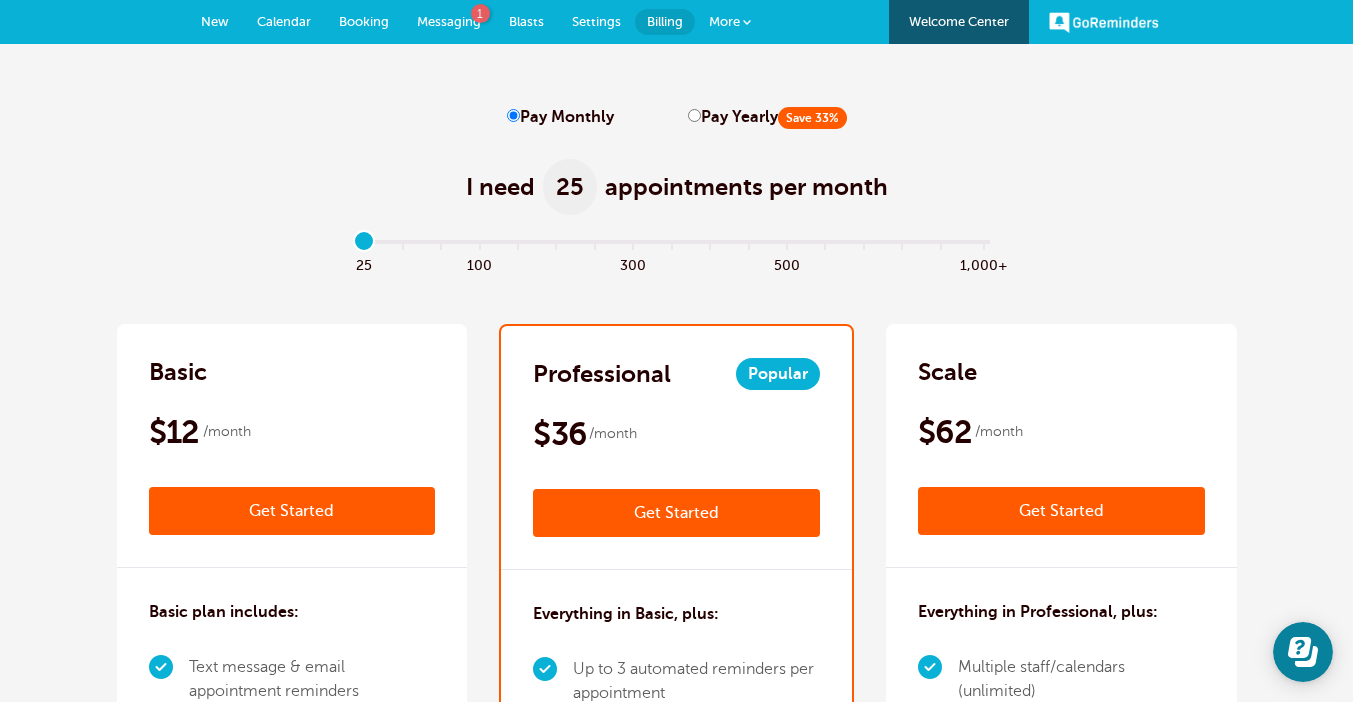 click on "Pay Yearly
Save 33%" at bounding box center (694, 115) 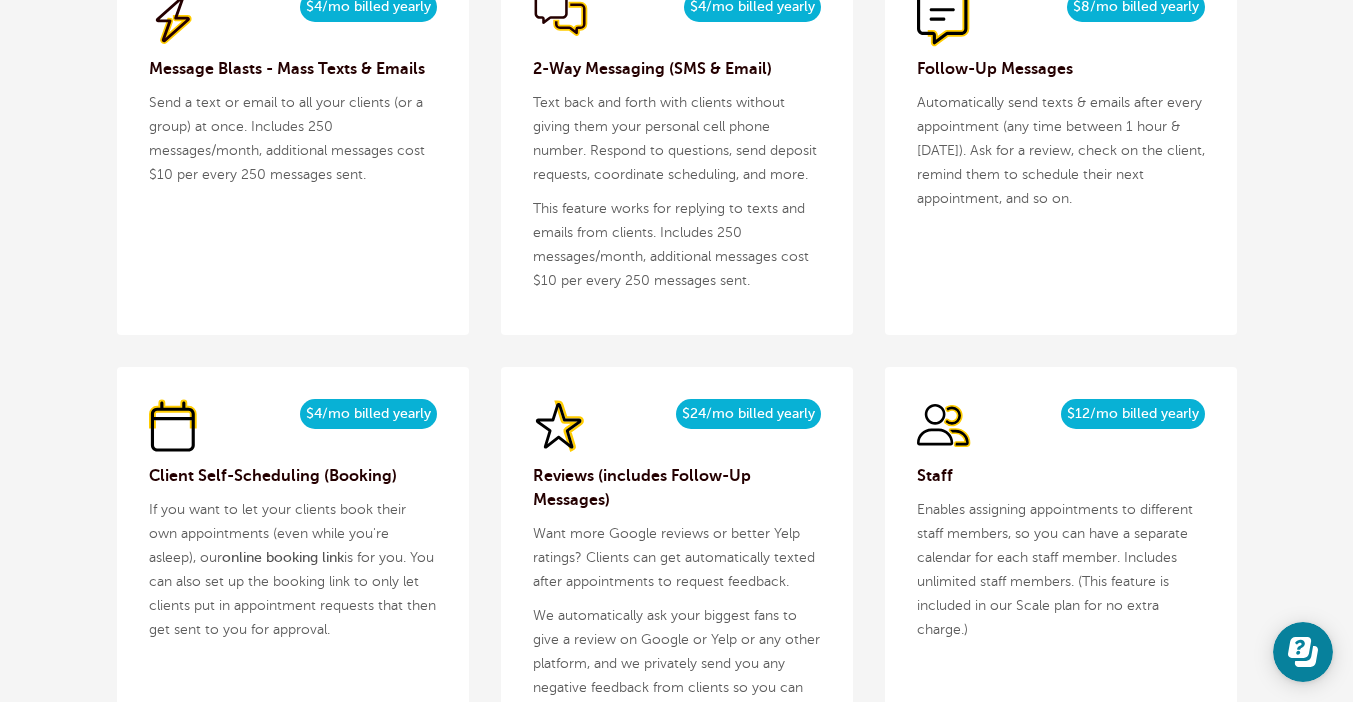 scroll, scrollTop: 2460, scrollLeft: 0, axis: vertical 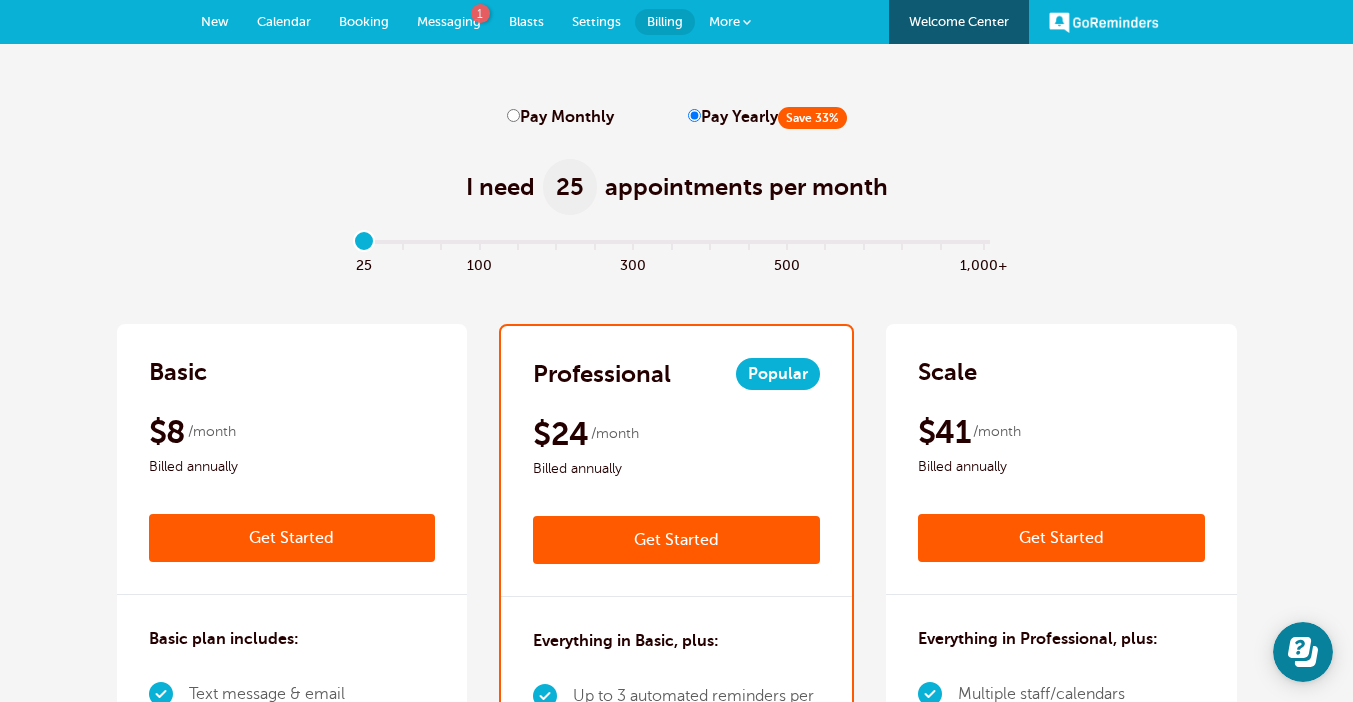 click on "Messaging" at bounding box center (449, 21) 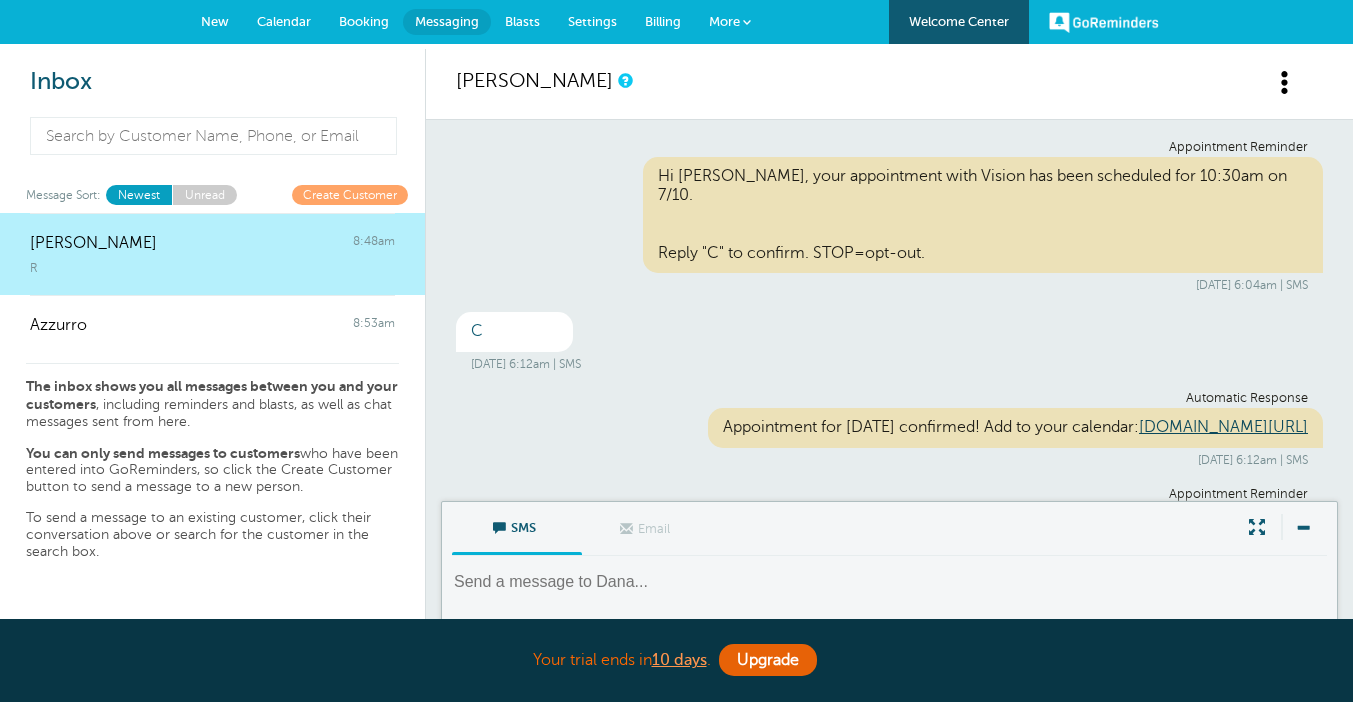 scroll, scrollTop: 0, scrollLeft: 0, axis: both 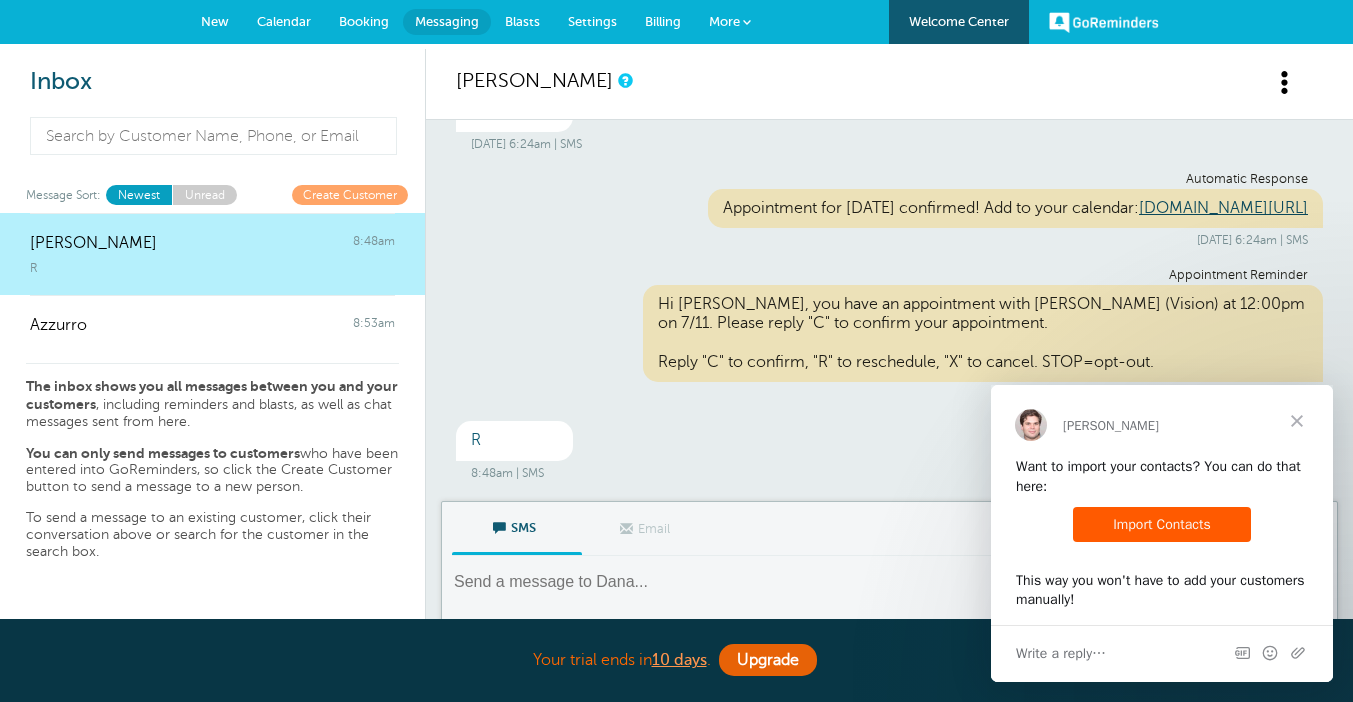 click at bounding box center (1297, 421) 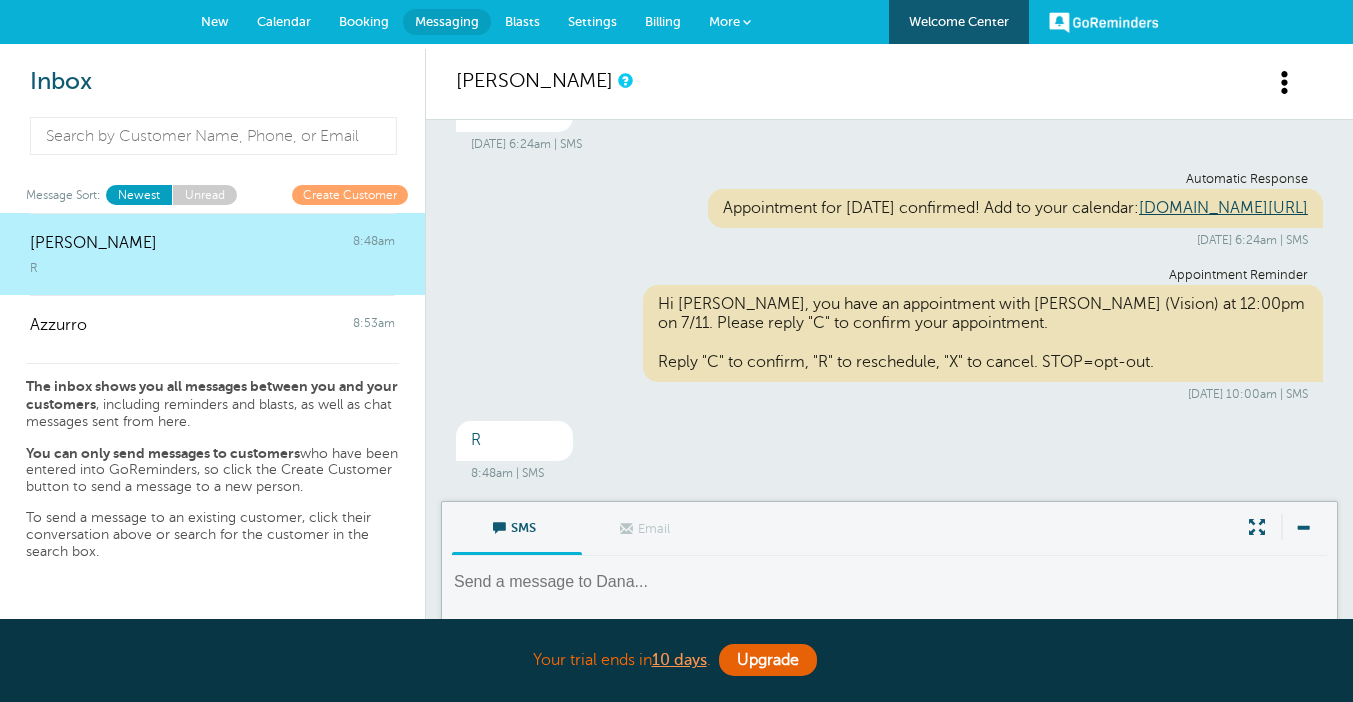click on "Booking" at bounding box center (364, 21) 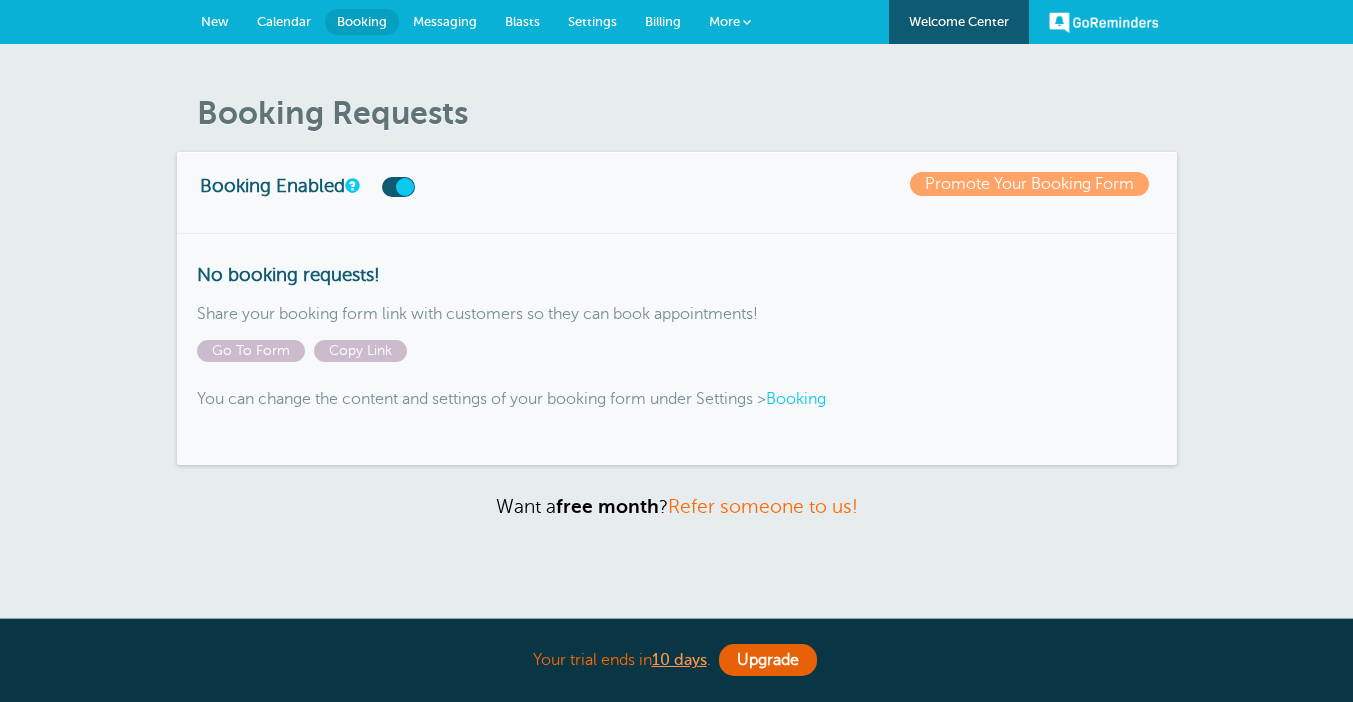 scroll, scrollTop: 0, scrollLeft: 0, axis: both 